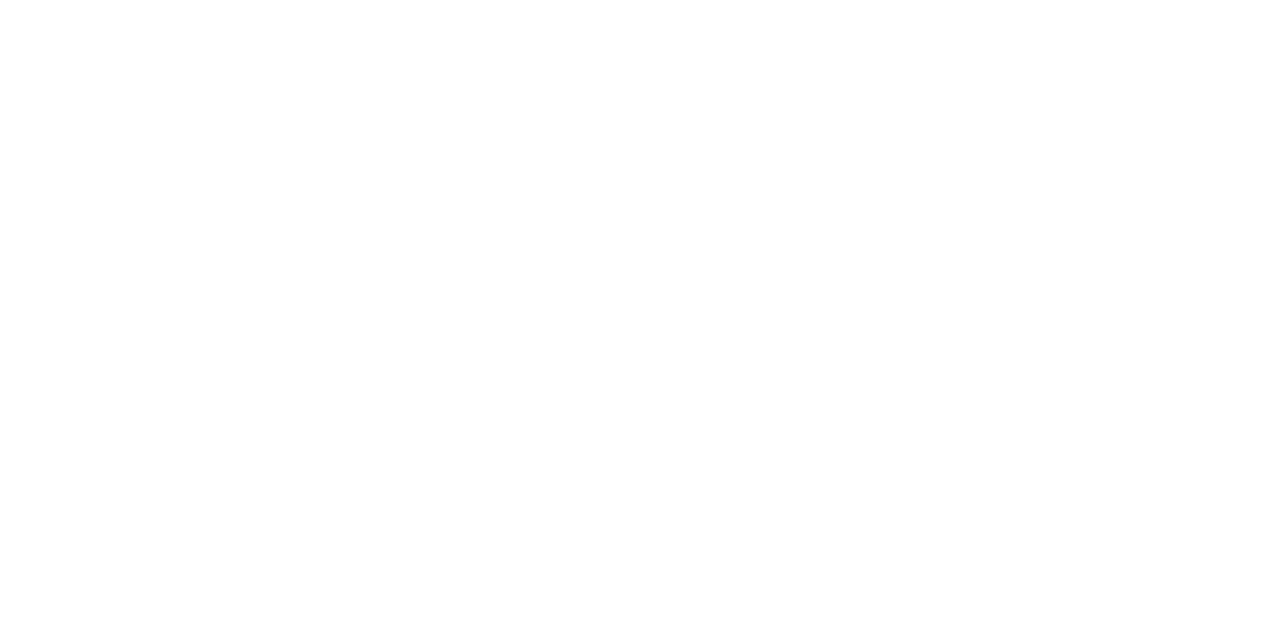 scroll, scrollTop: 0, scrollLeft: 0, axis: both 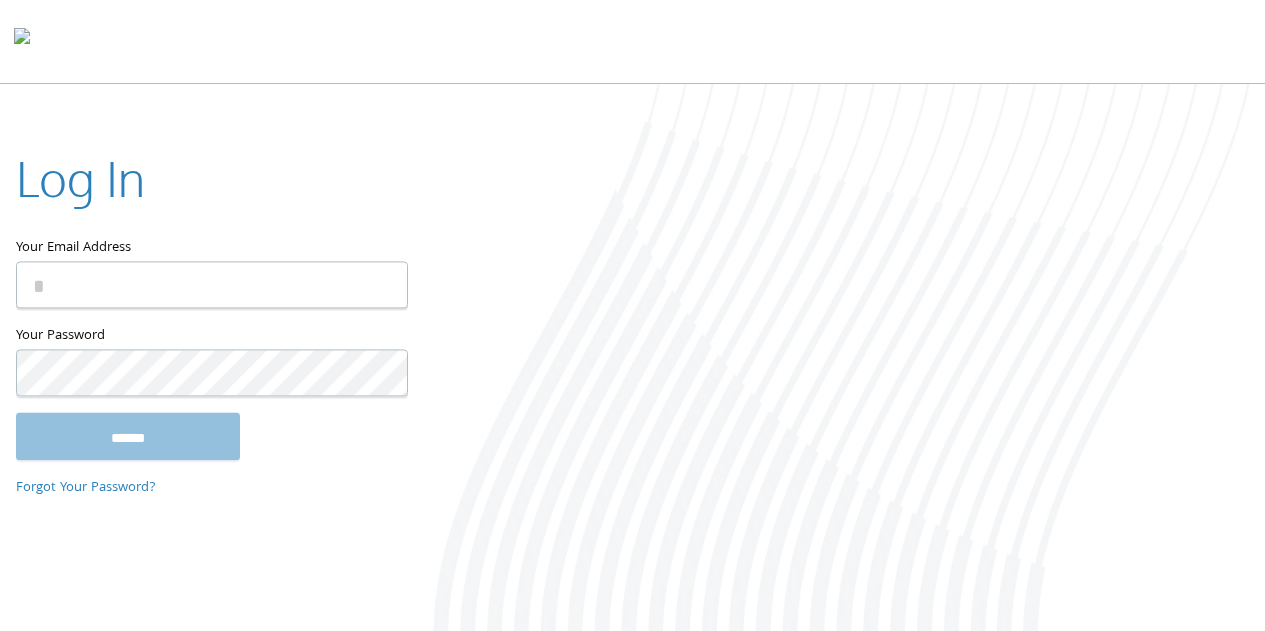 type on "**********" 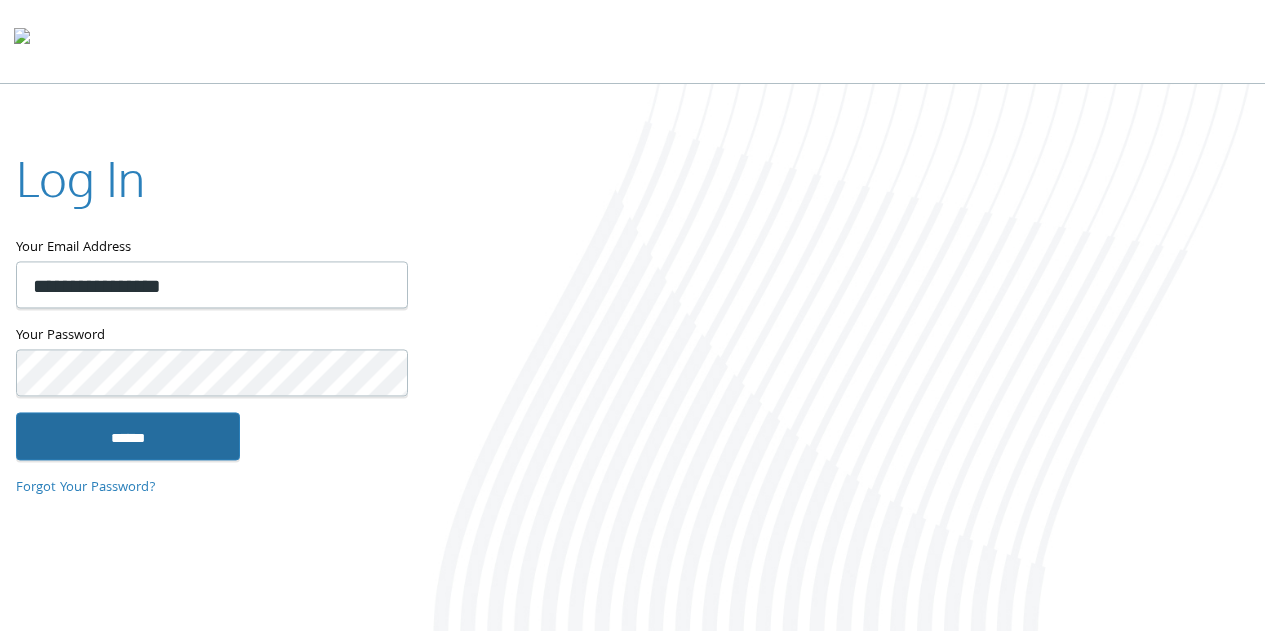 click on "******" at bounding box center [128, 436] 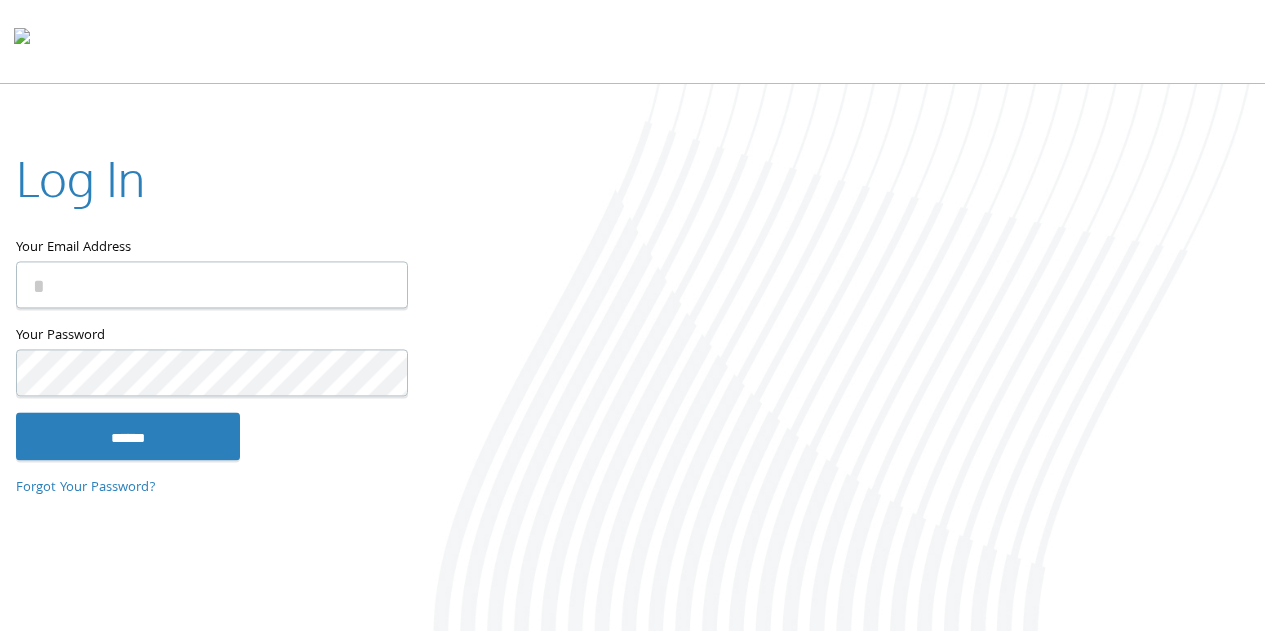 scroll, scrollTop: 0, scrollLeft: 0, axis: both 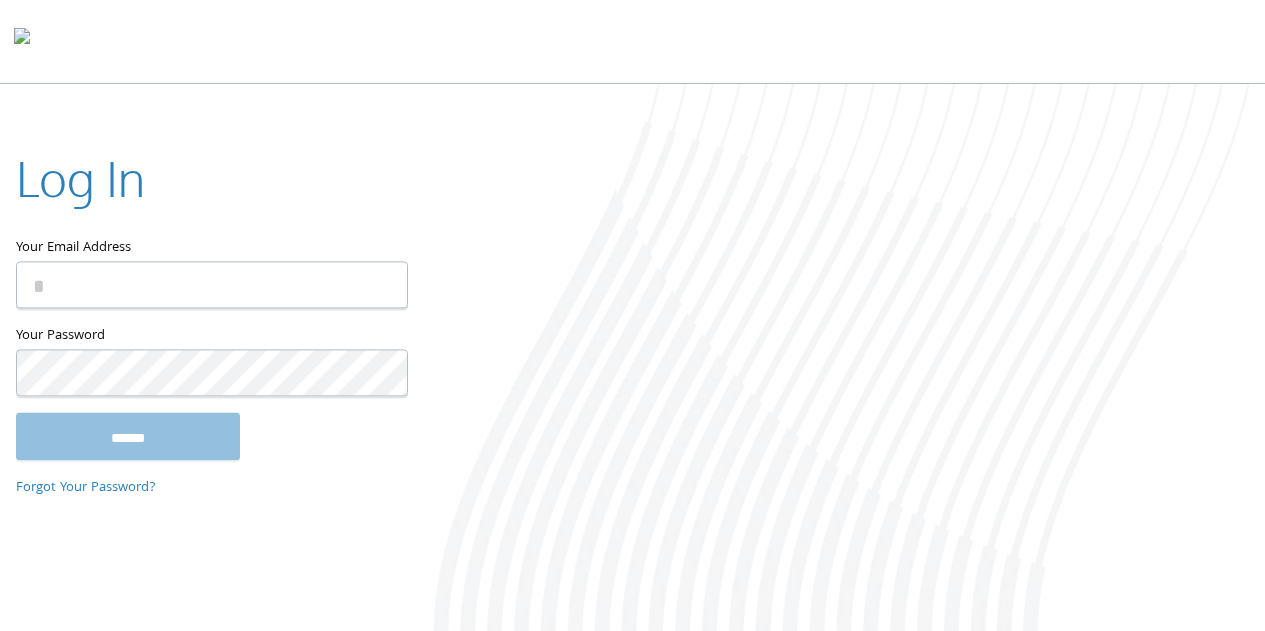 type on "**********" 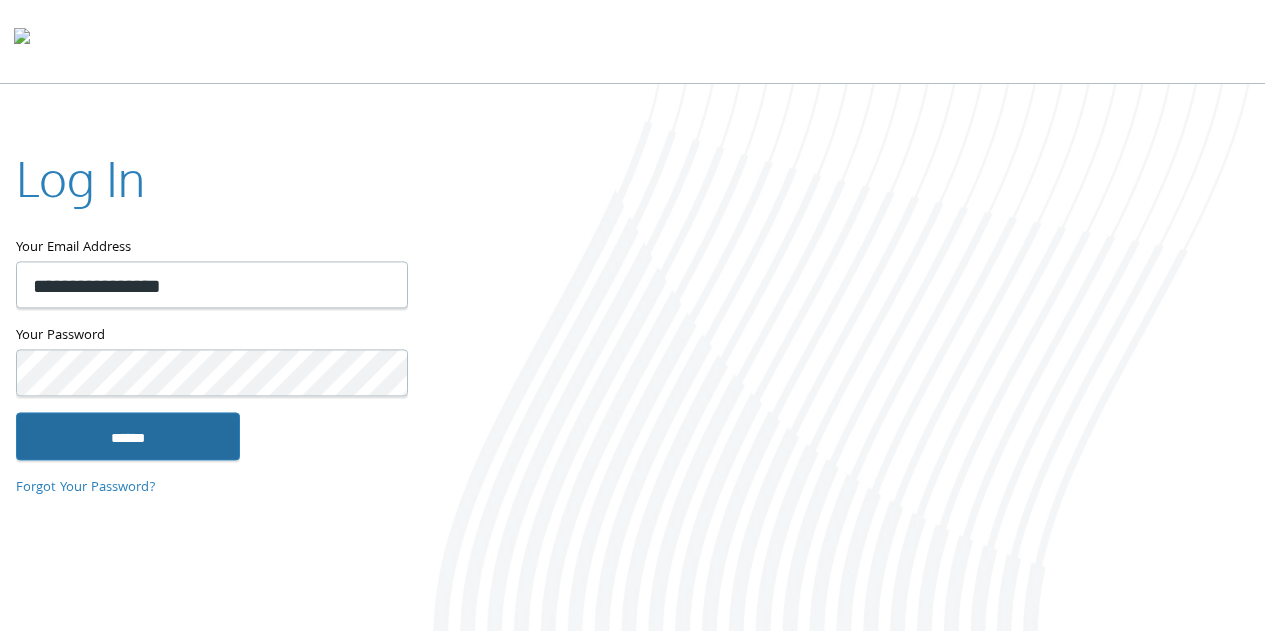 click on "******" at bounding box center (128, 436) 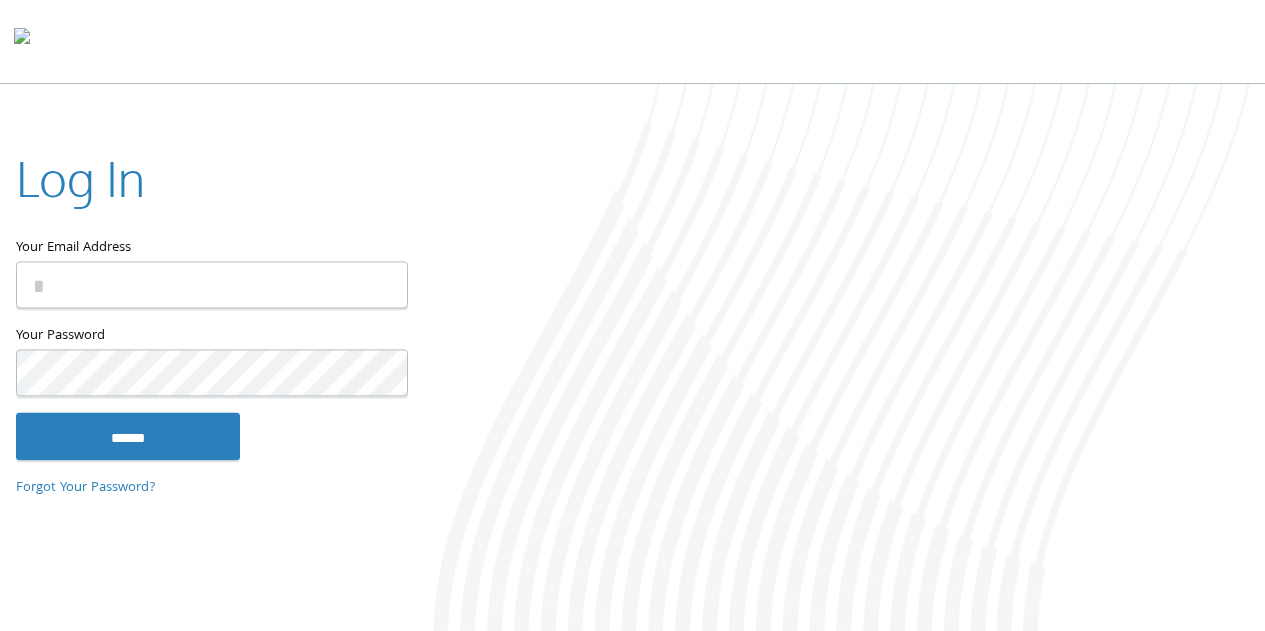 scroll, scrollTop: 0, scrollLeft: 0, axis: both 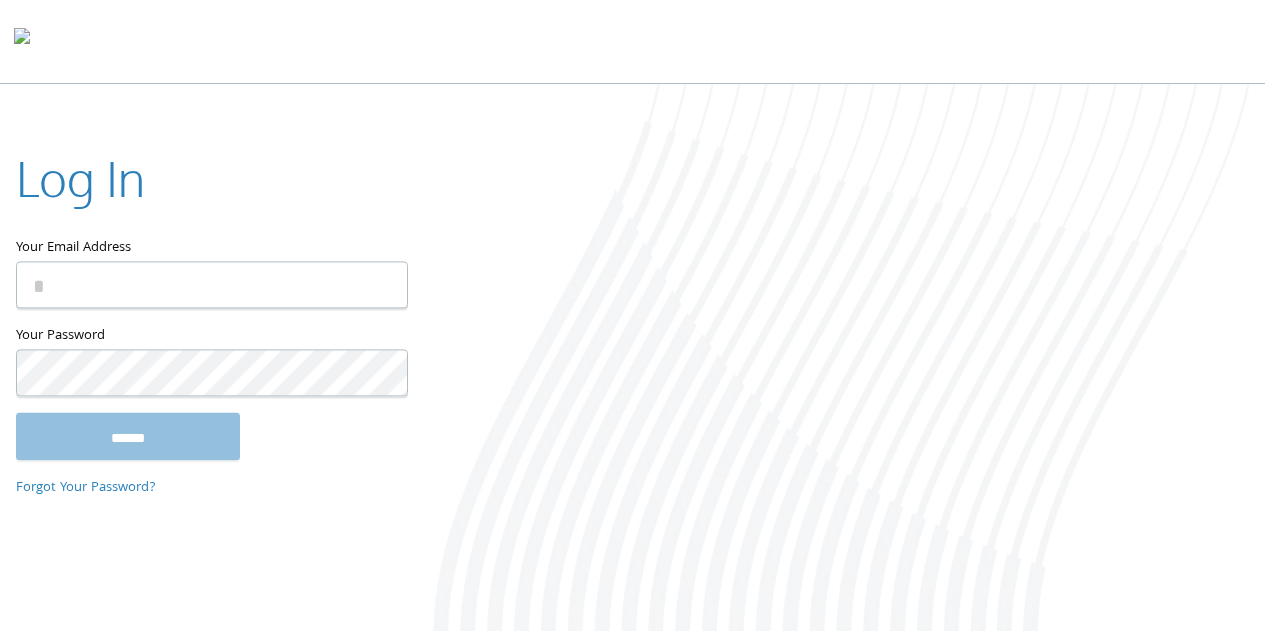 type on "**********" 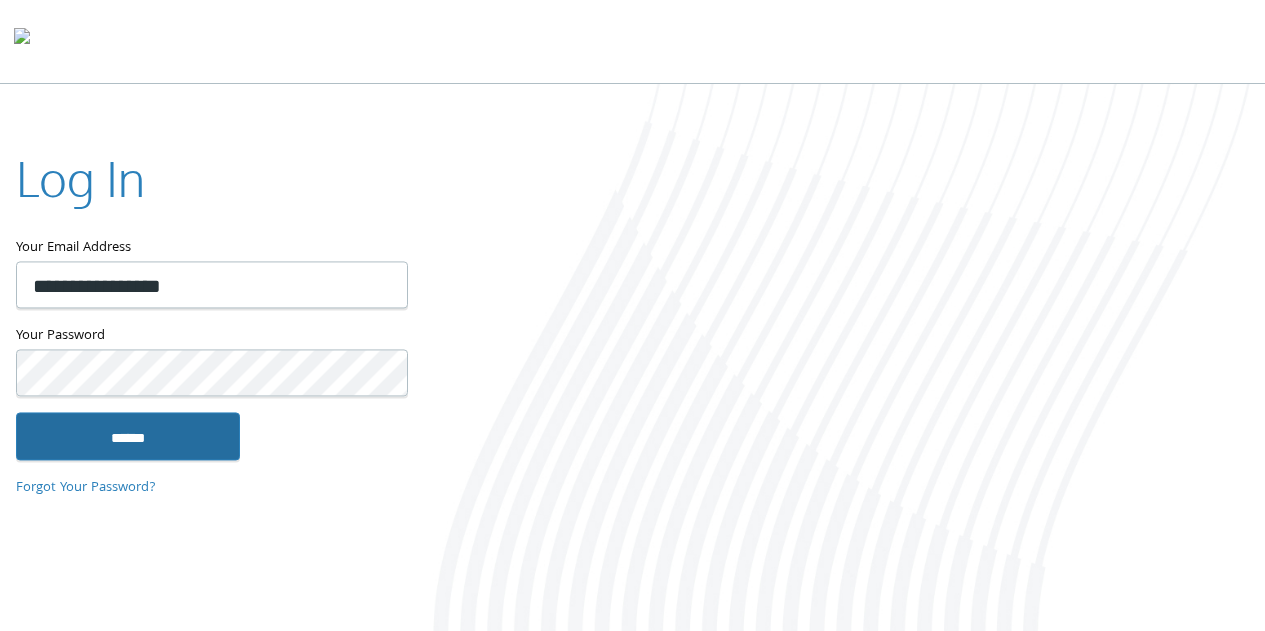 click on "******" at bounding box center [128, 436] 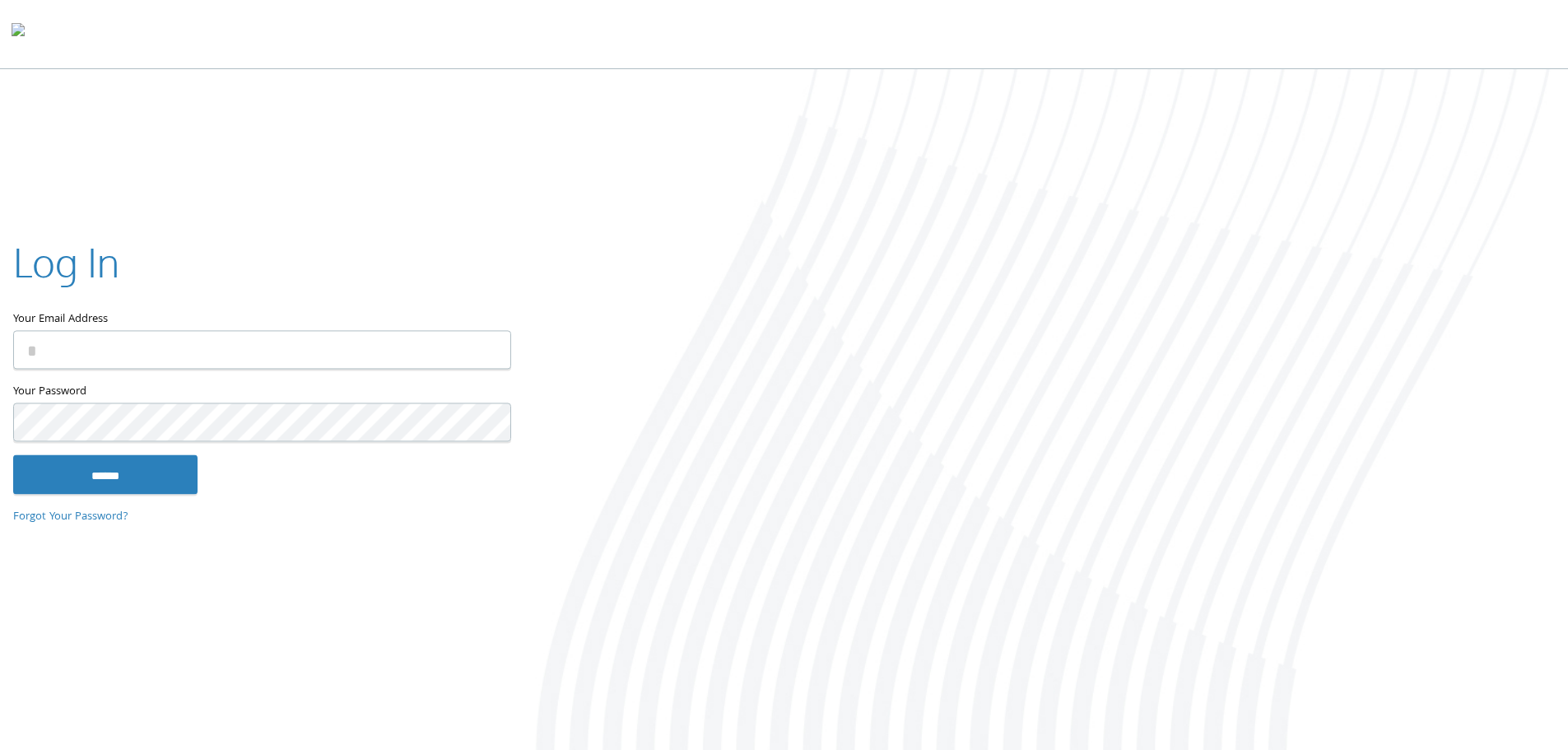 scroll, scrollTop: 0, scrollLeft: 0, axis: both 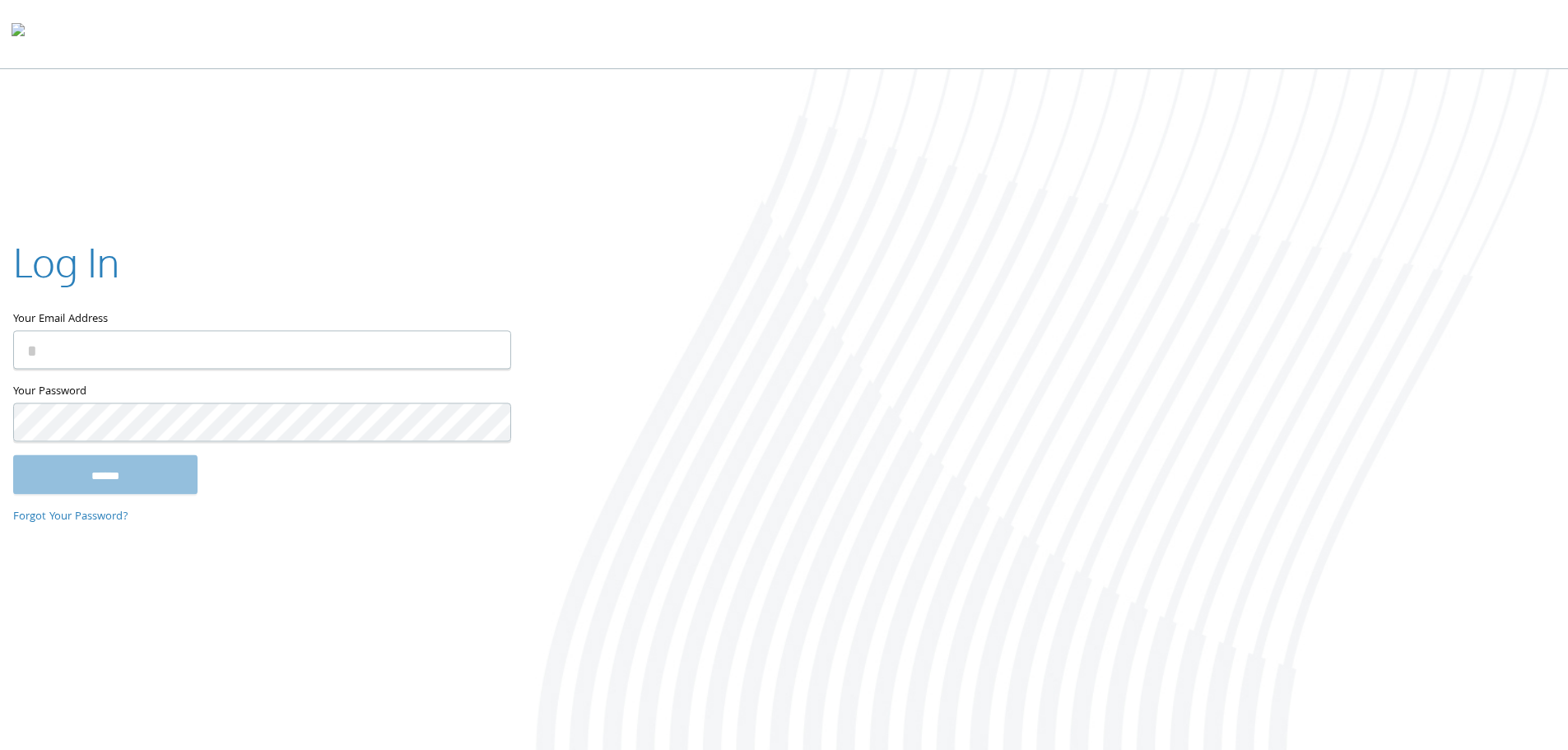 type on "**********" 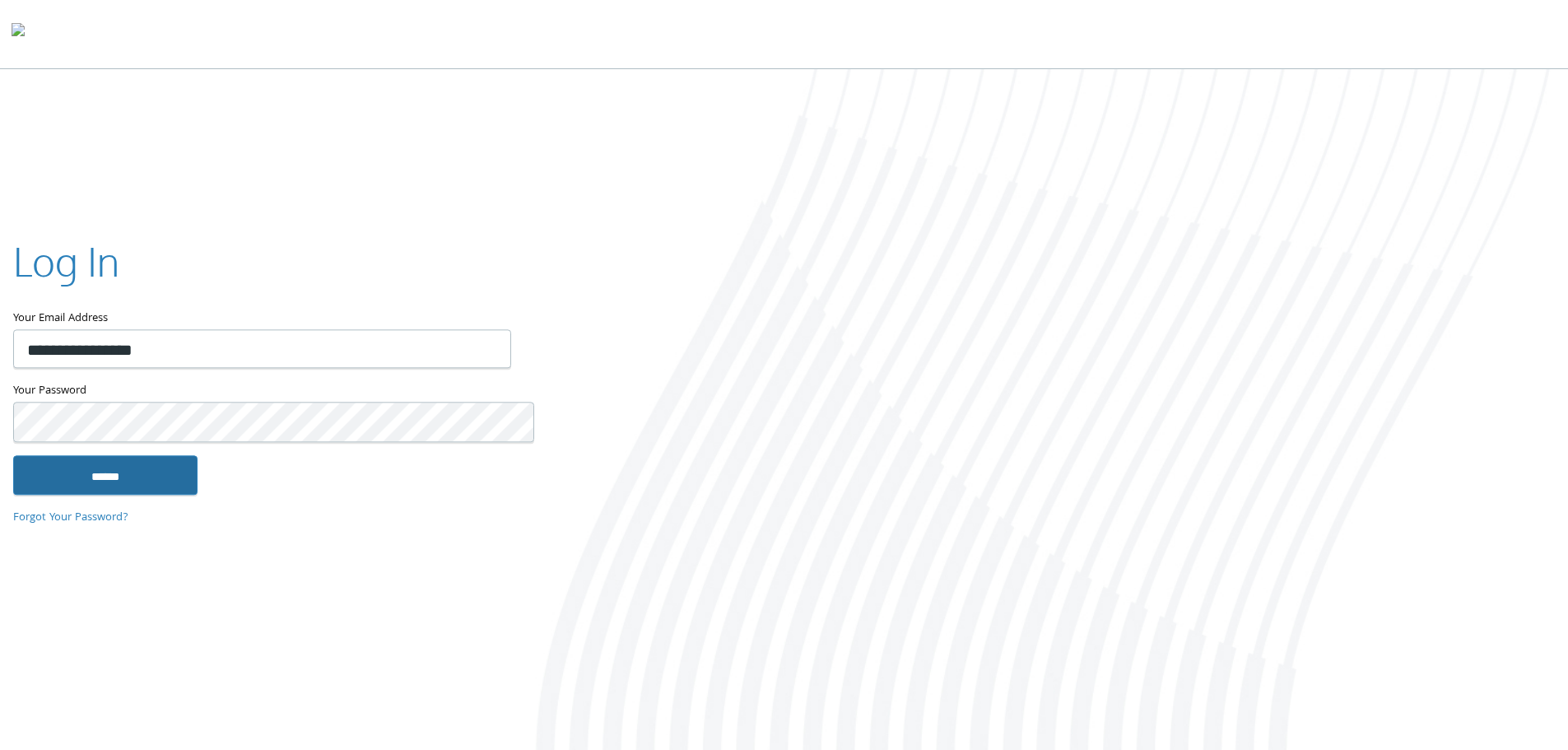 click on "******" at bounding box center [105, 475] 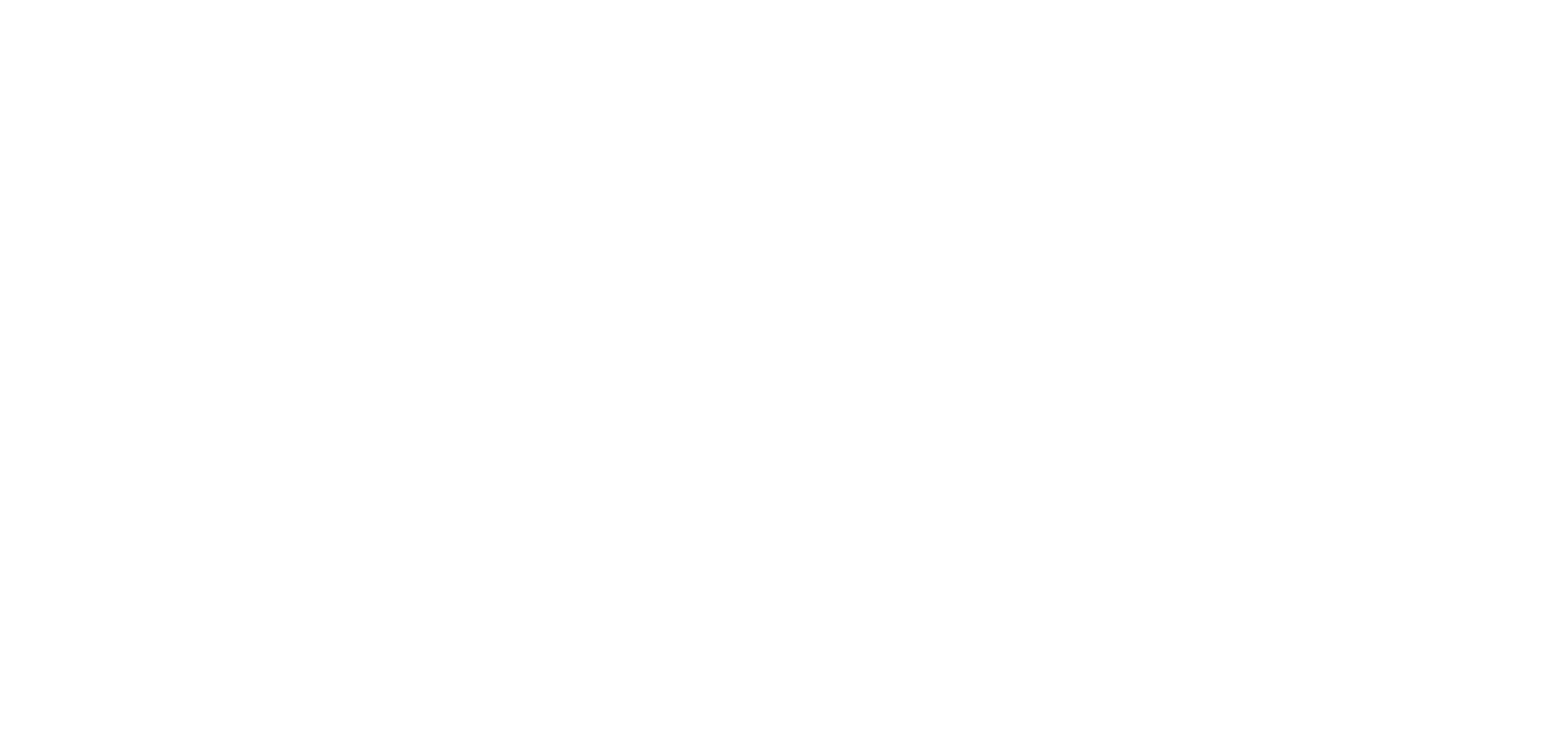 scroll, scrollTop: 0, scrollLeft: 0, axis: both 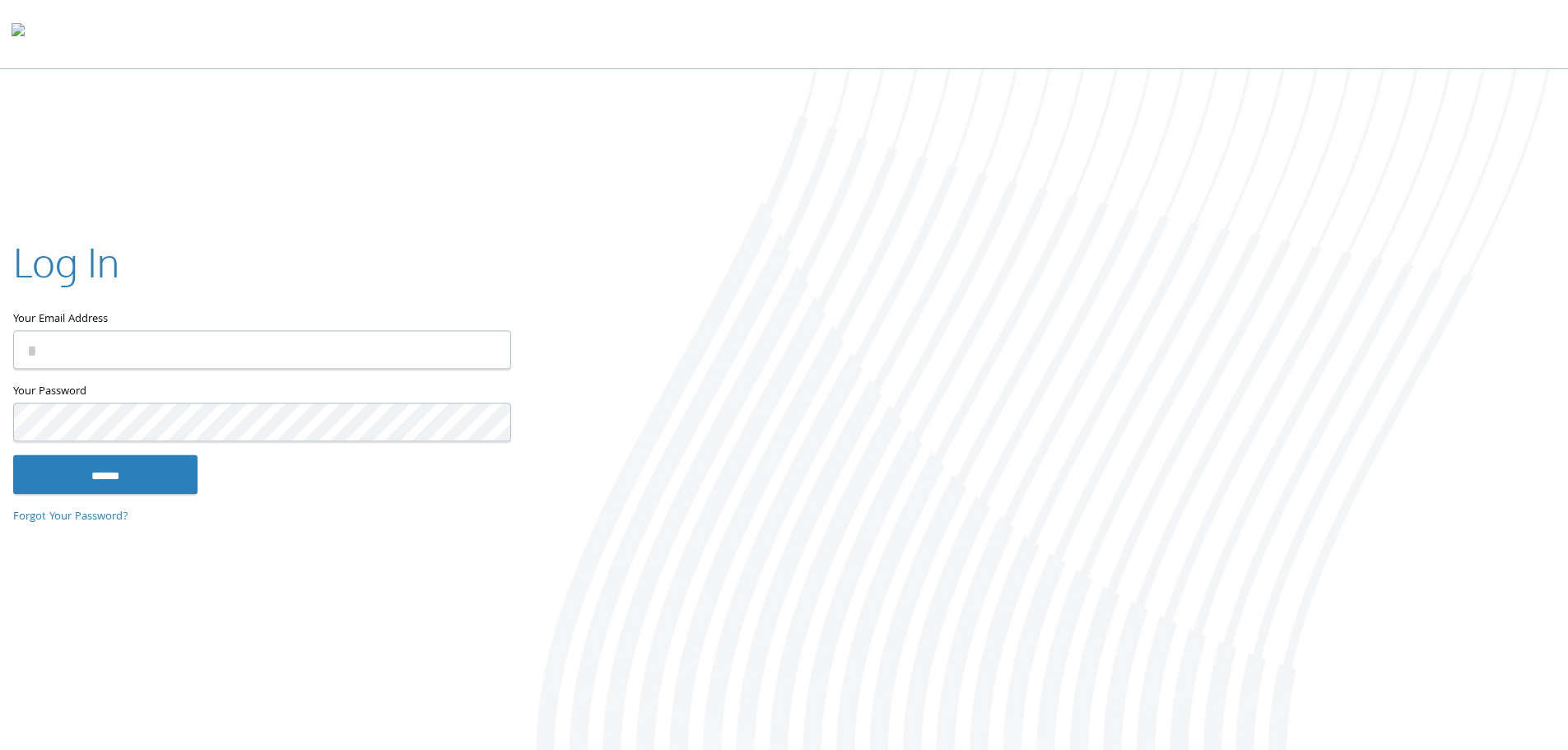 click on "Your Email Address" at bounding box center (262, 349) 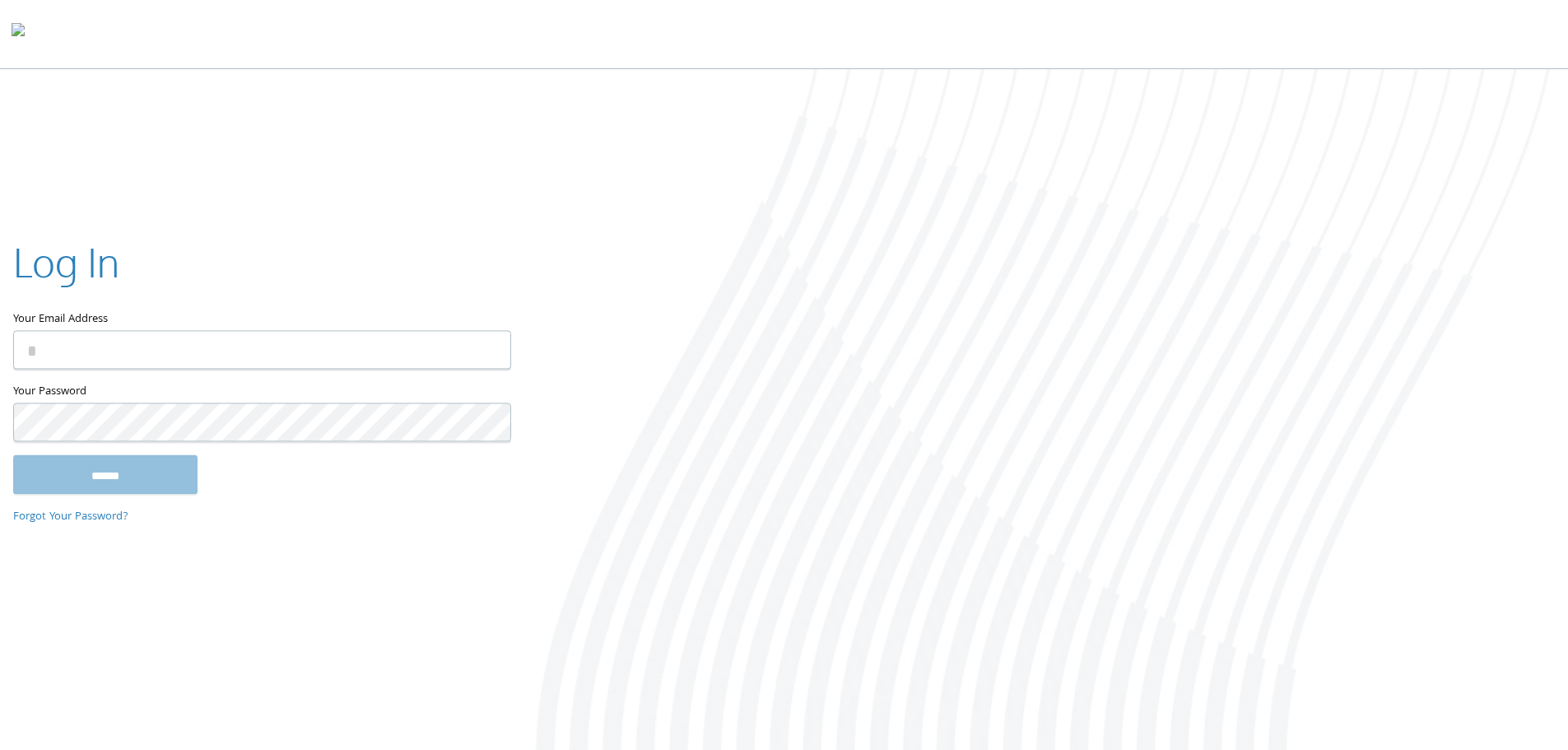 click at bounding box center [1045, 411] 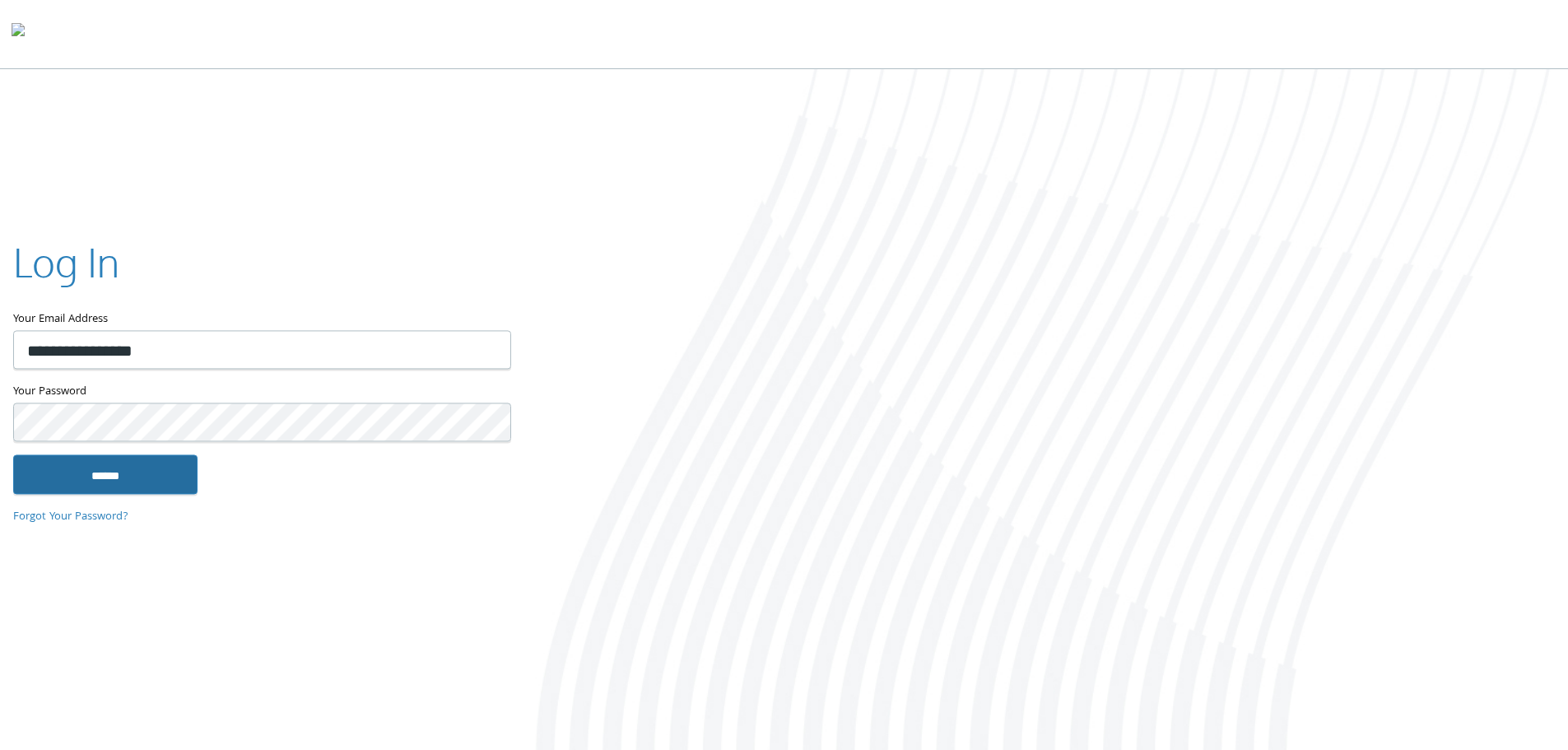 click on "******" at bounding box center [105, 474] 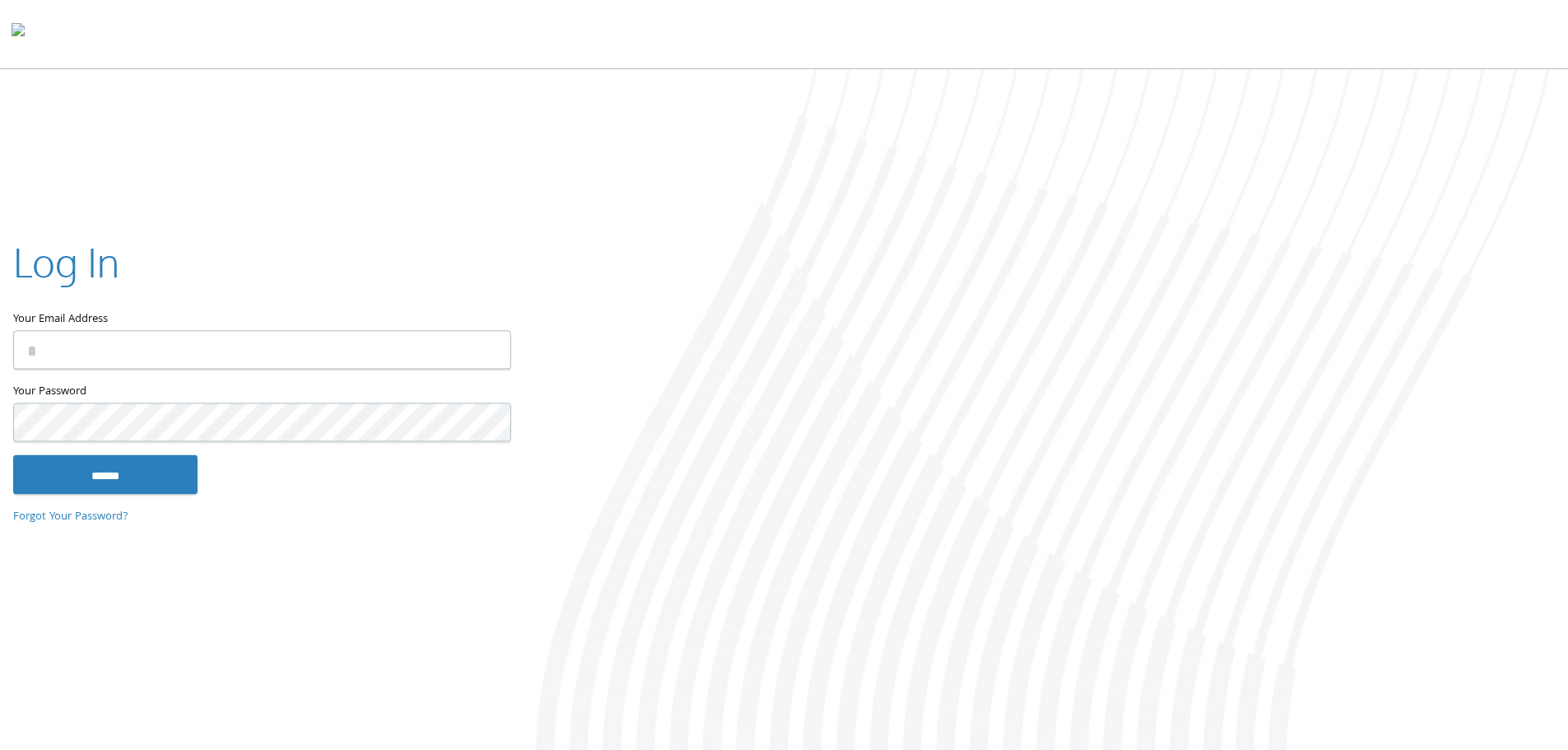 scroll, scrollTop: 0, scrollLeft: 0, axis: both 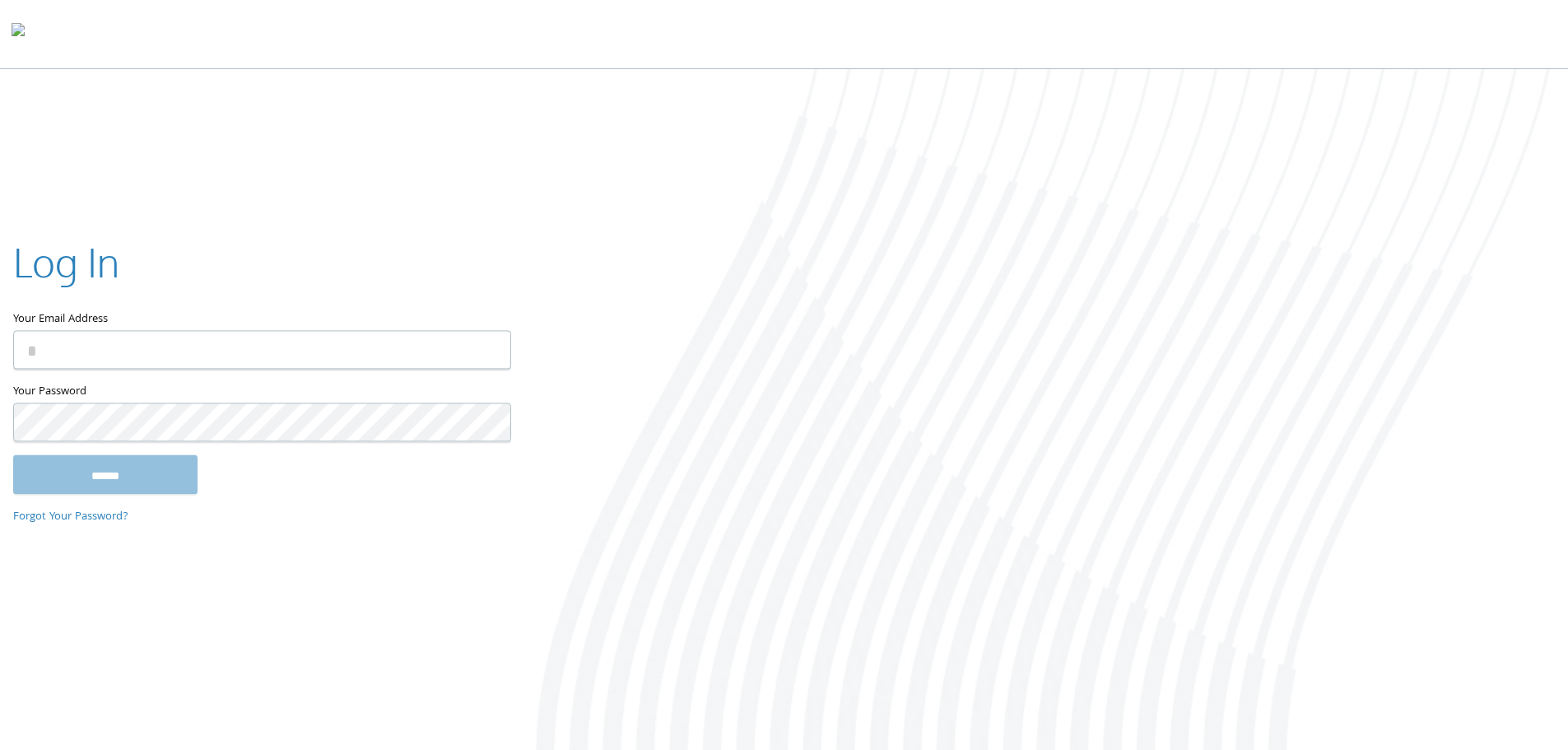 drag, startPoint x: 880, startPoint y: 595, endPoint x: 850, endPoint y: 678, distance: 88.25531 